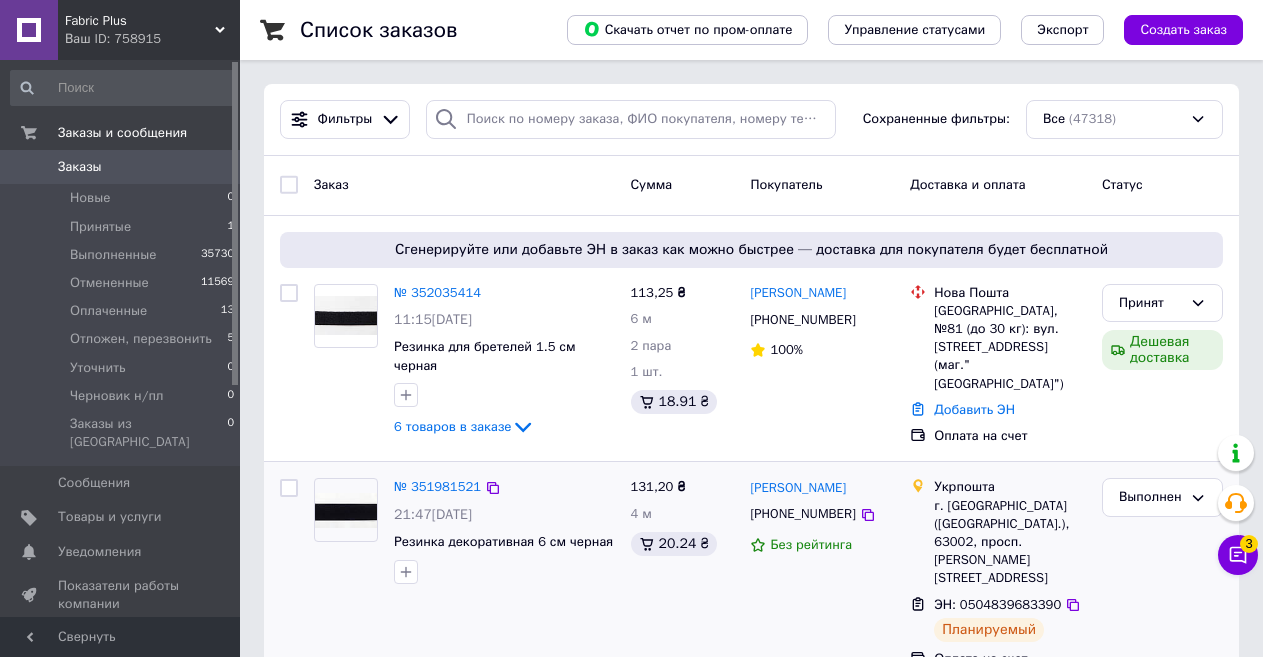 scroll, scrollTop: 0, scrollLeft: 0, axis: both 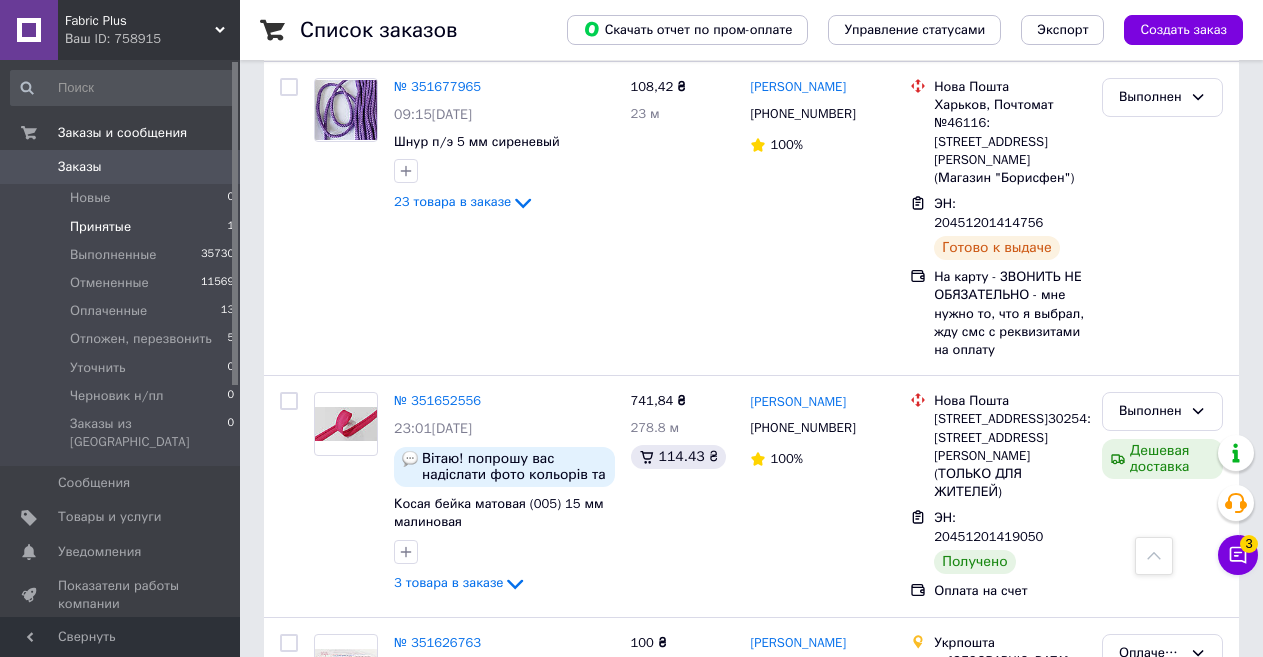 click on "Принятые" at bounding box center [100, 227] 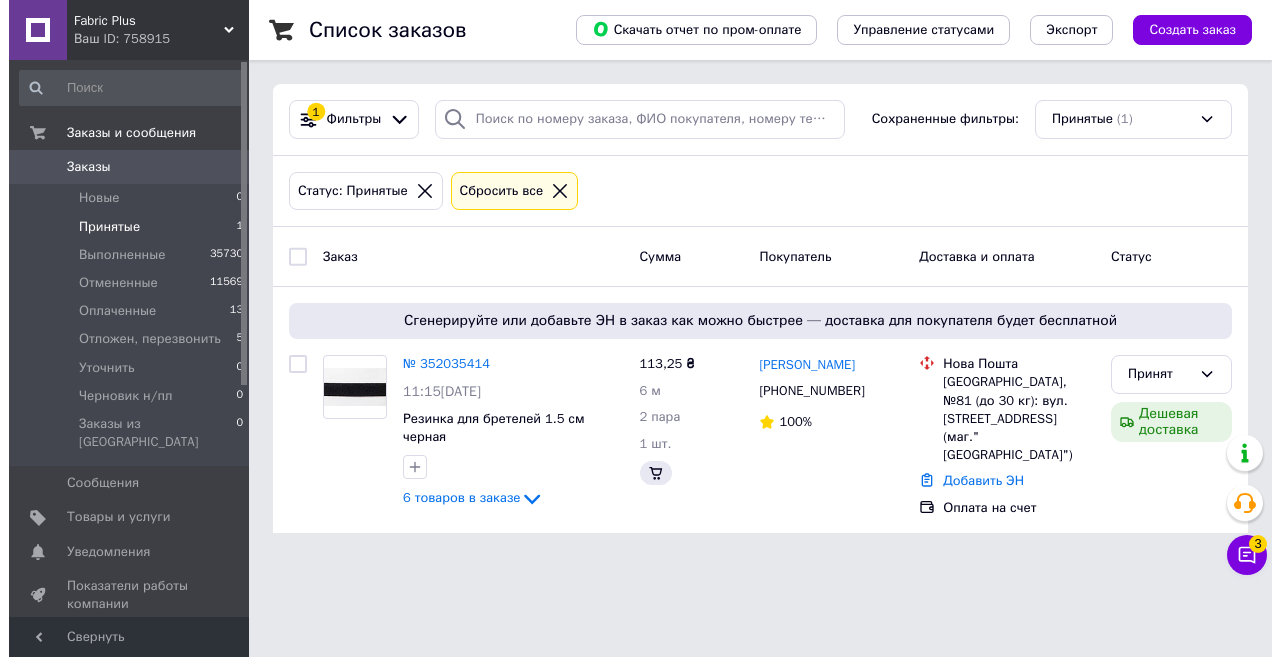 scroll, scrollTop: 0, scrollLeft: 0, axis: both 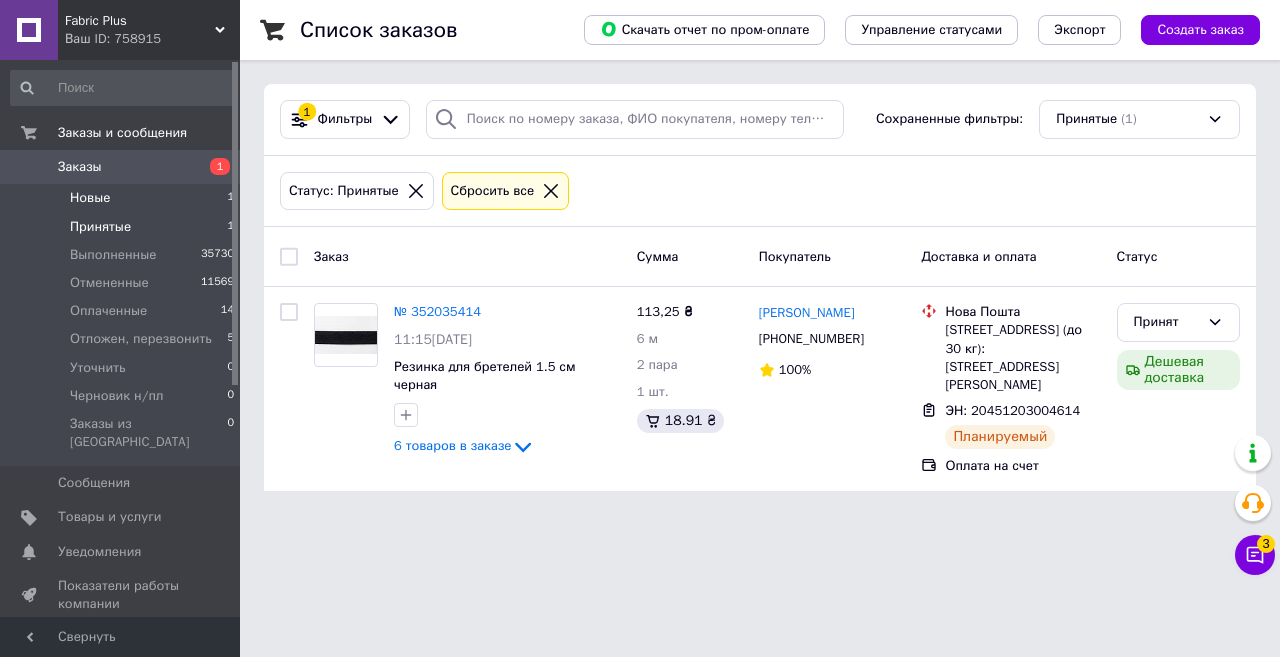 click on "Новые" at bounding box center [90, 198] 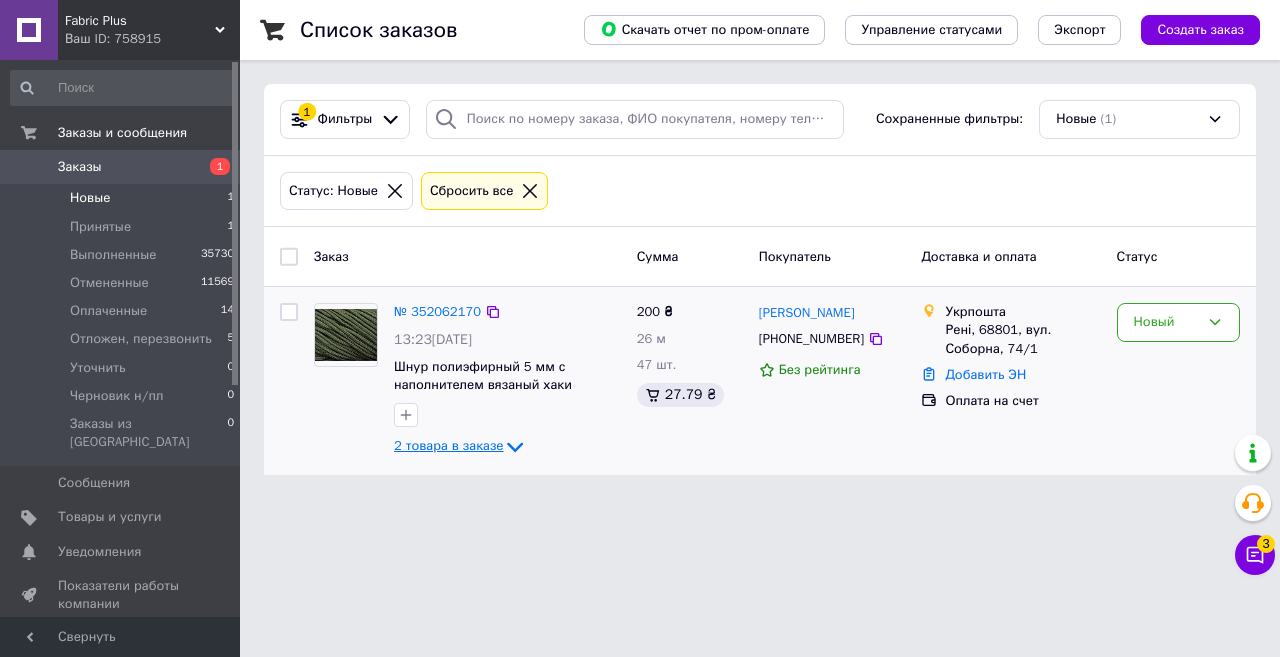 click on "2 товара в заказе" at bounding box center [448, 446] 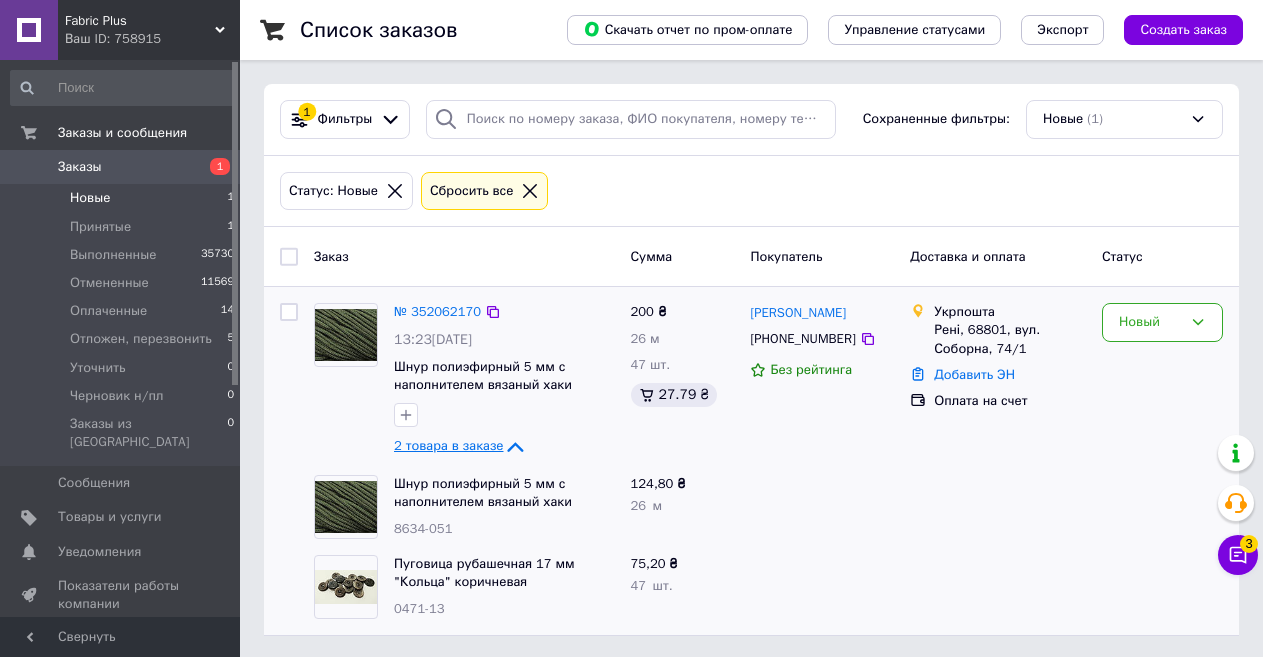 click on "2 товара в заказе" at bounding box center [448, 446] 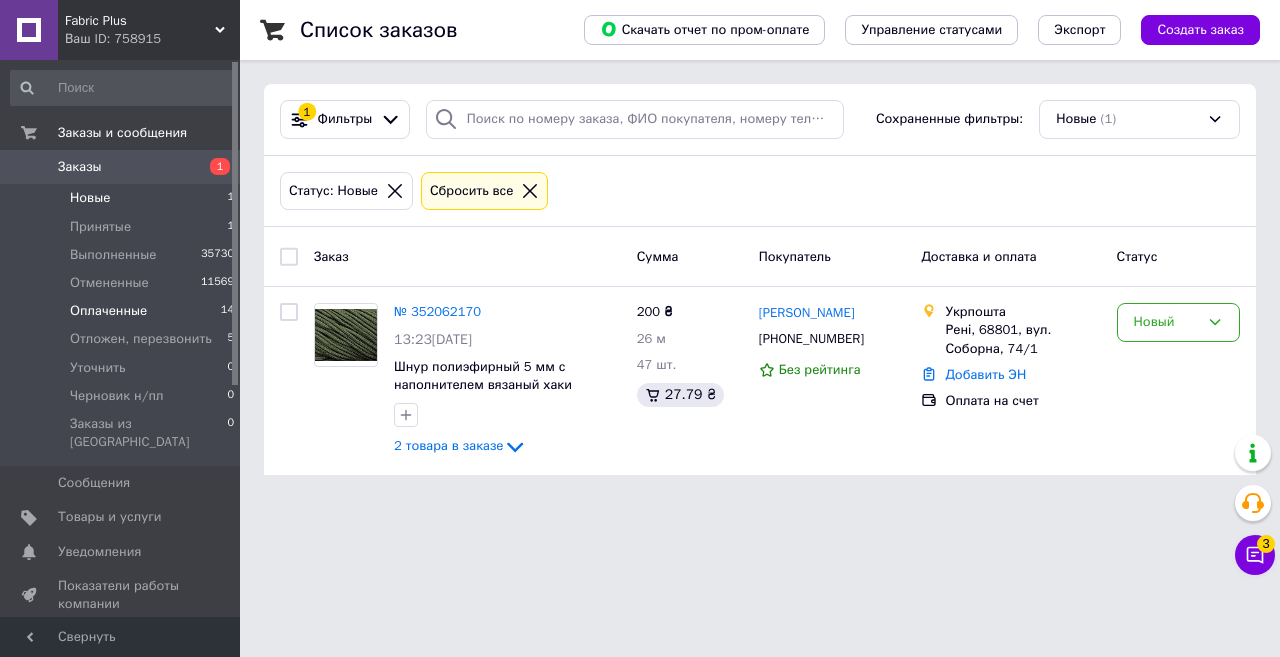 click on "Оплаченные" at bounding box center (108, 311) 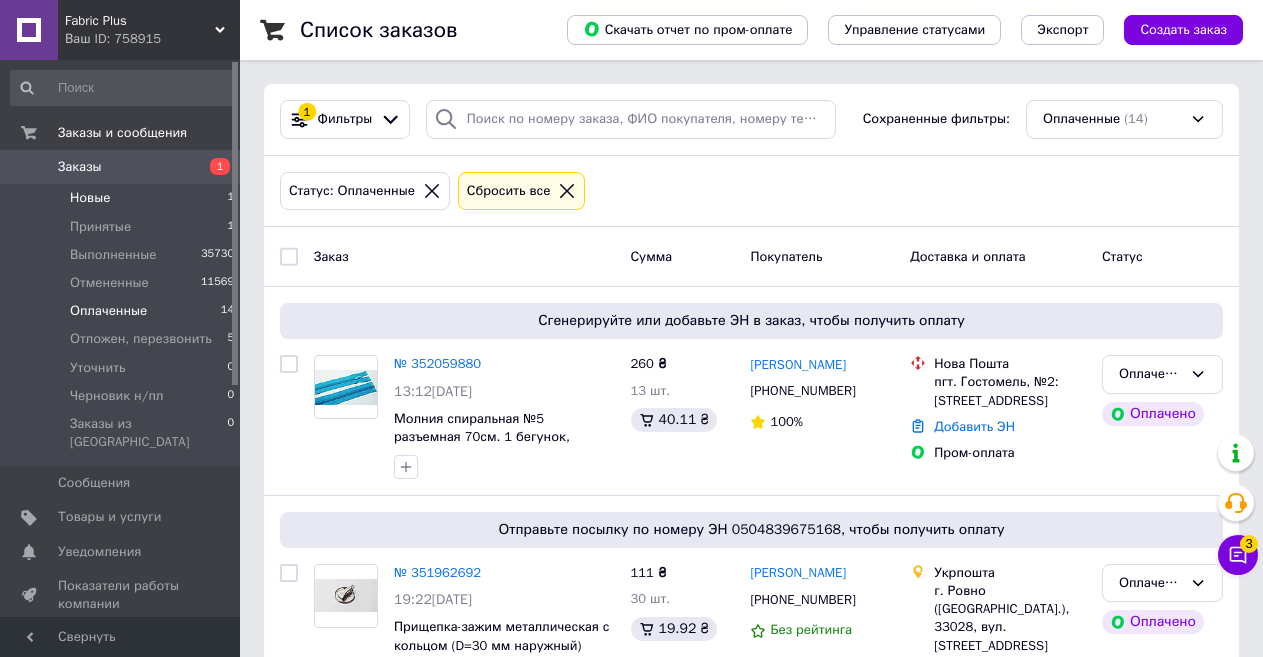 click on "Новые" at bounding box center (90, 198) 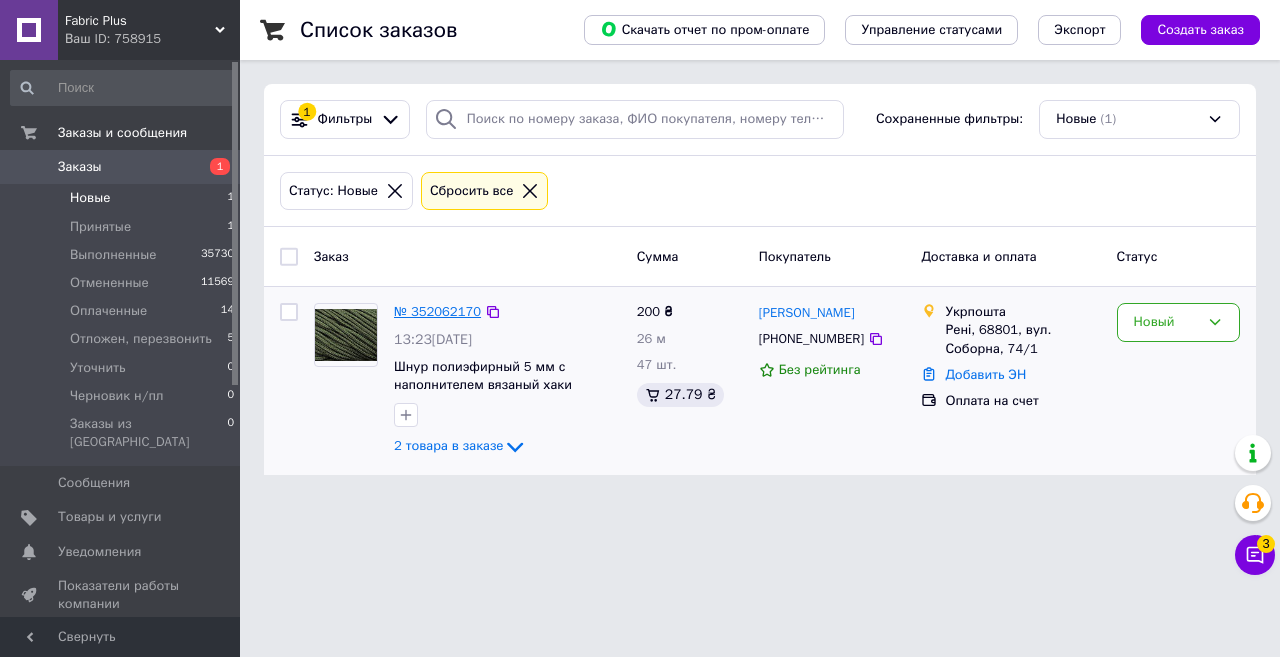 click on "№ 352062170" at bounding box center [437, 311] 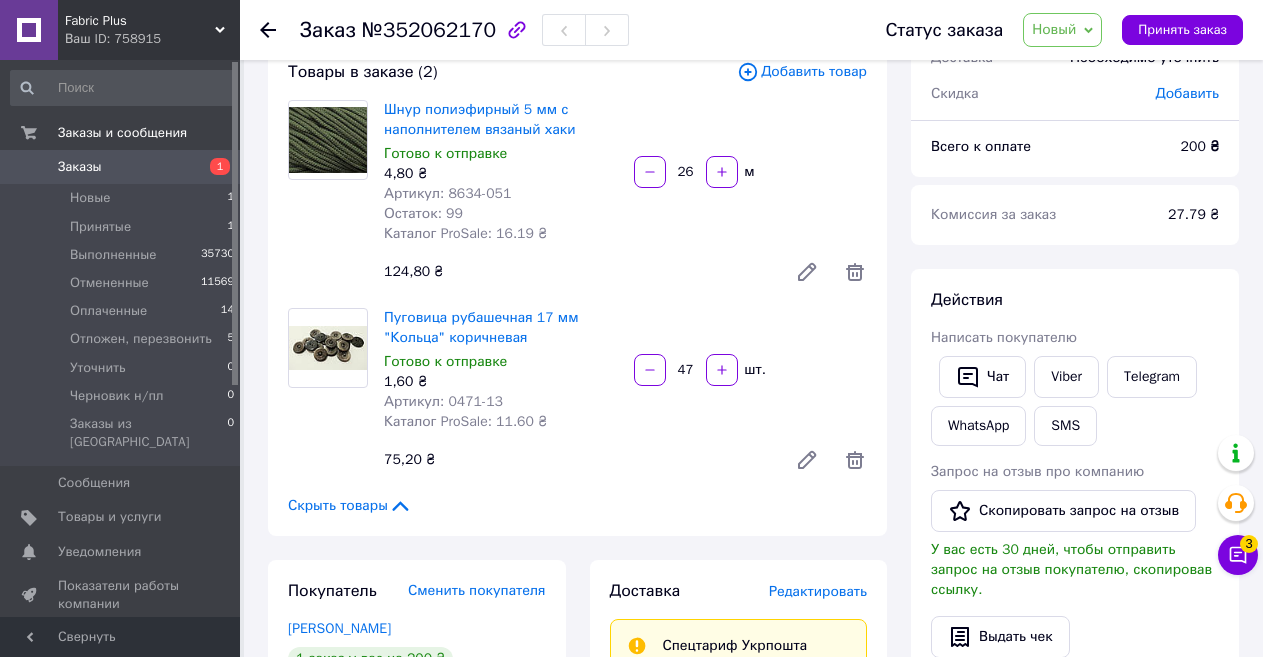 scroll, scrollTop: 200, scrollLeft: 0, axis: vertical 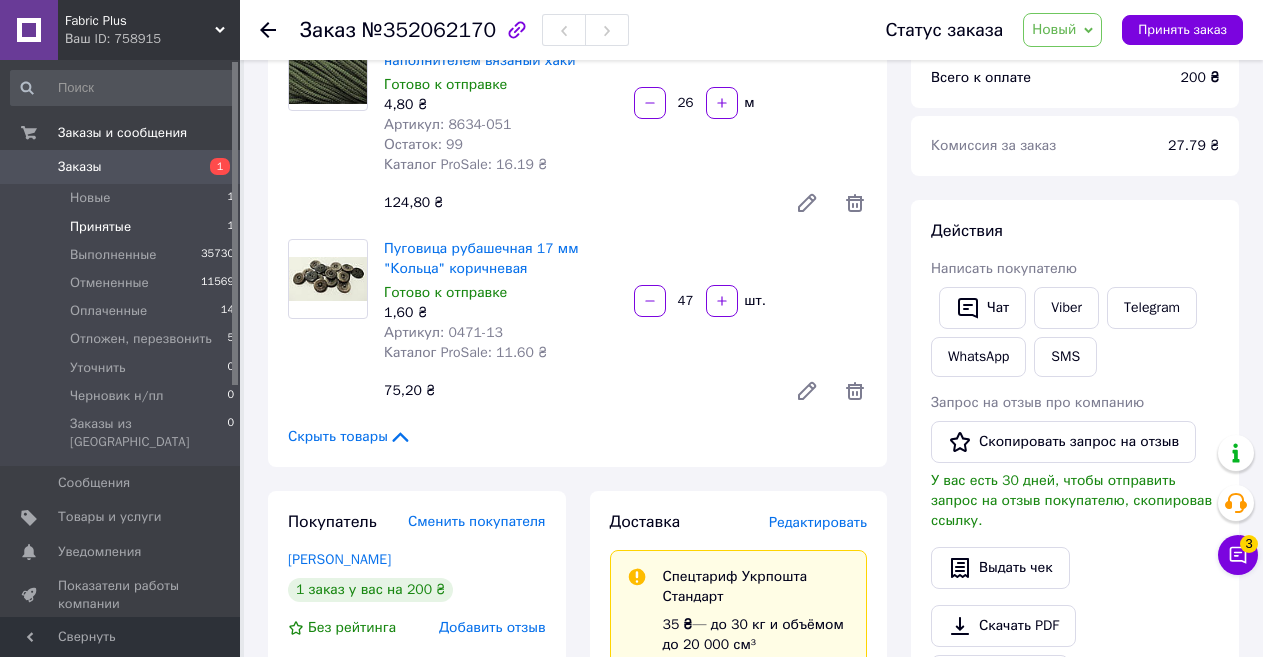 click on "Принятые" at bounding box center [100, 227] 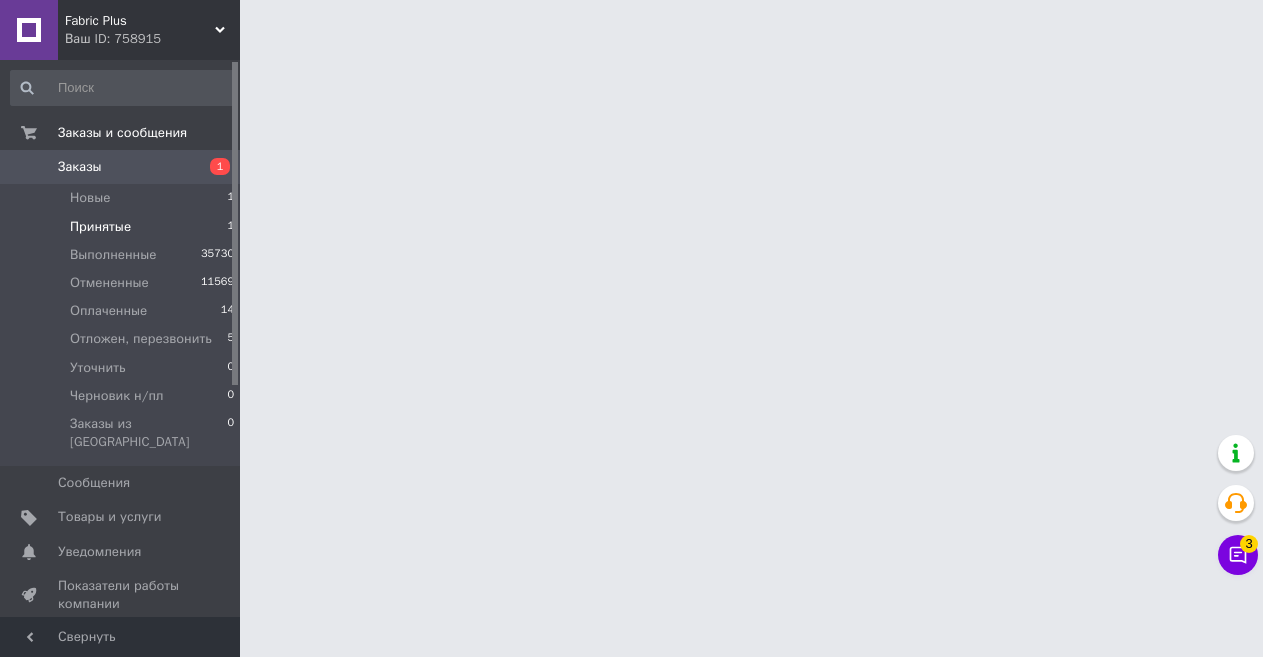 scroll, scrollTop: 0, scrollLeft: 0, axis: both 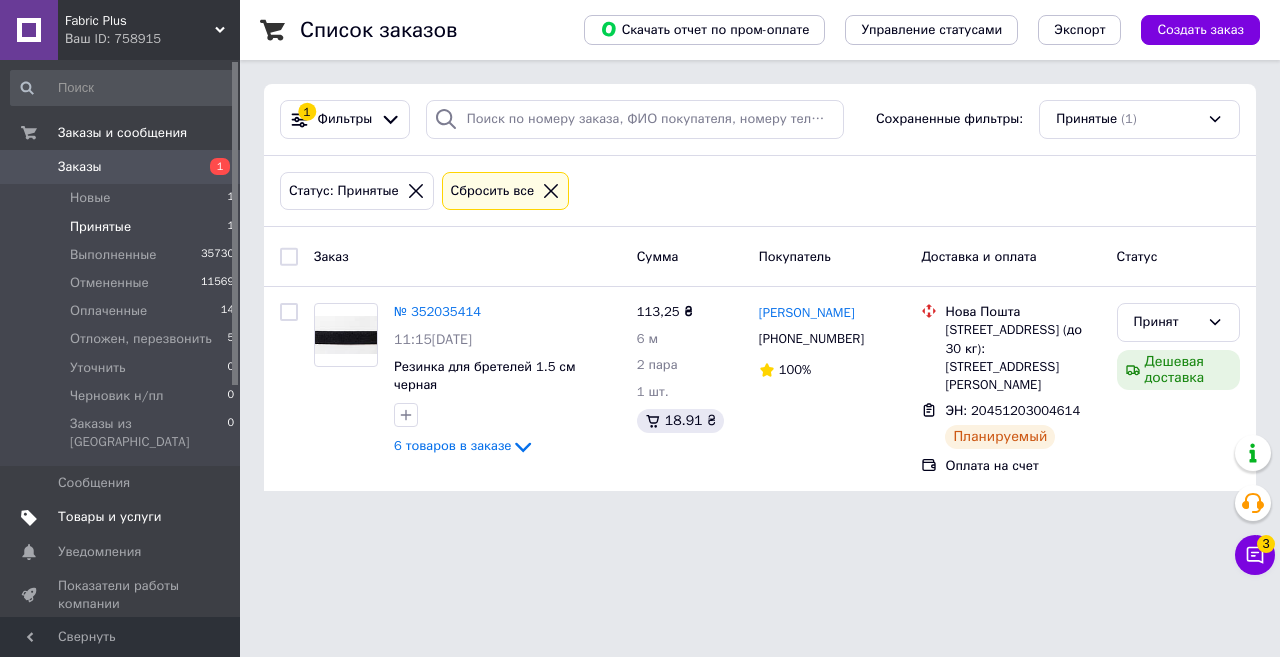 click on "Товары и услуги" at bounding box center [110, 517] 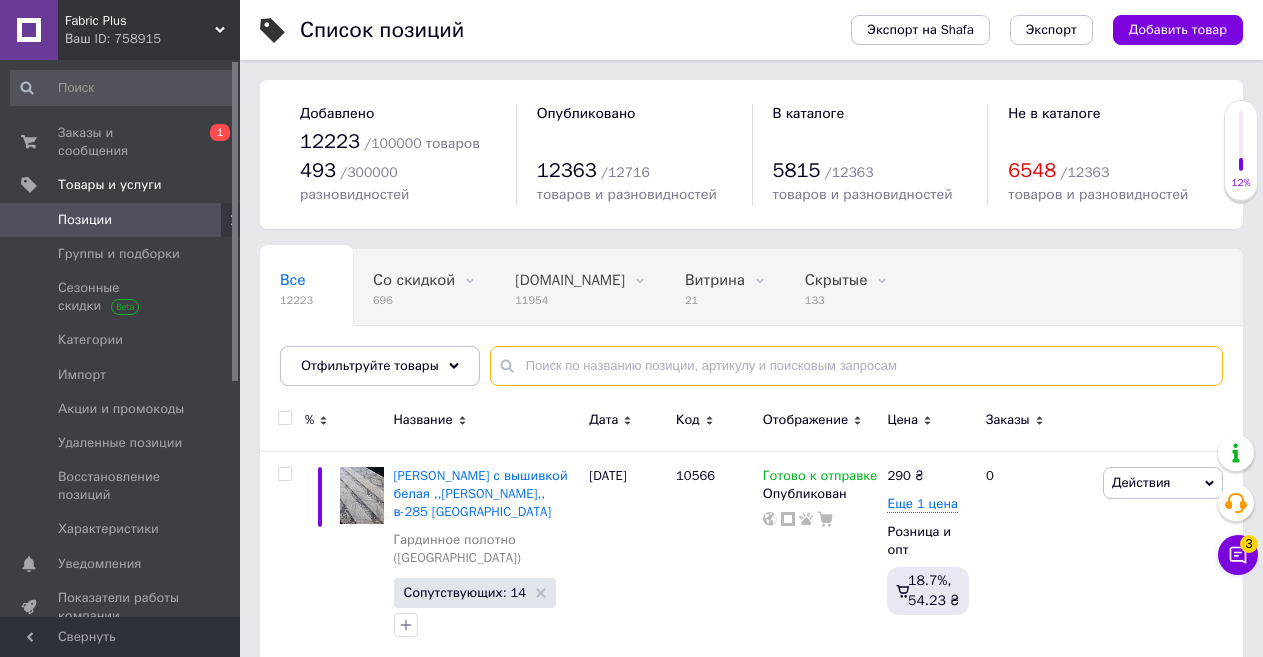 click at bounding box center [856, 366] 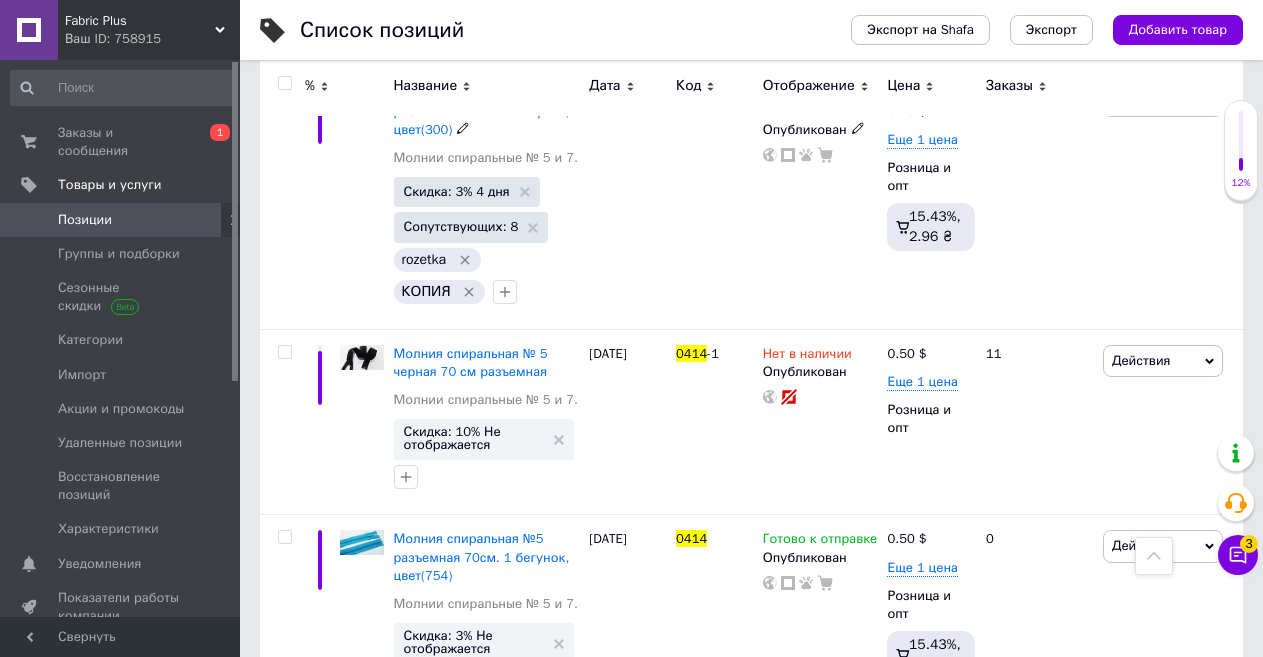 scroll, scrollTop: 3999, scrollLeft: 0, axis: vertical 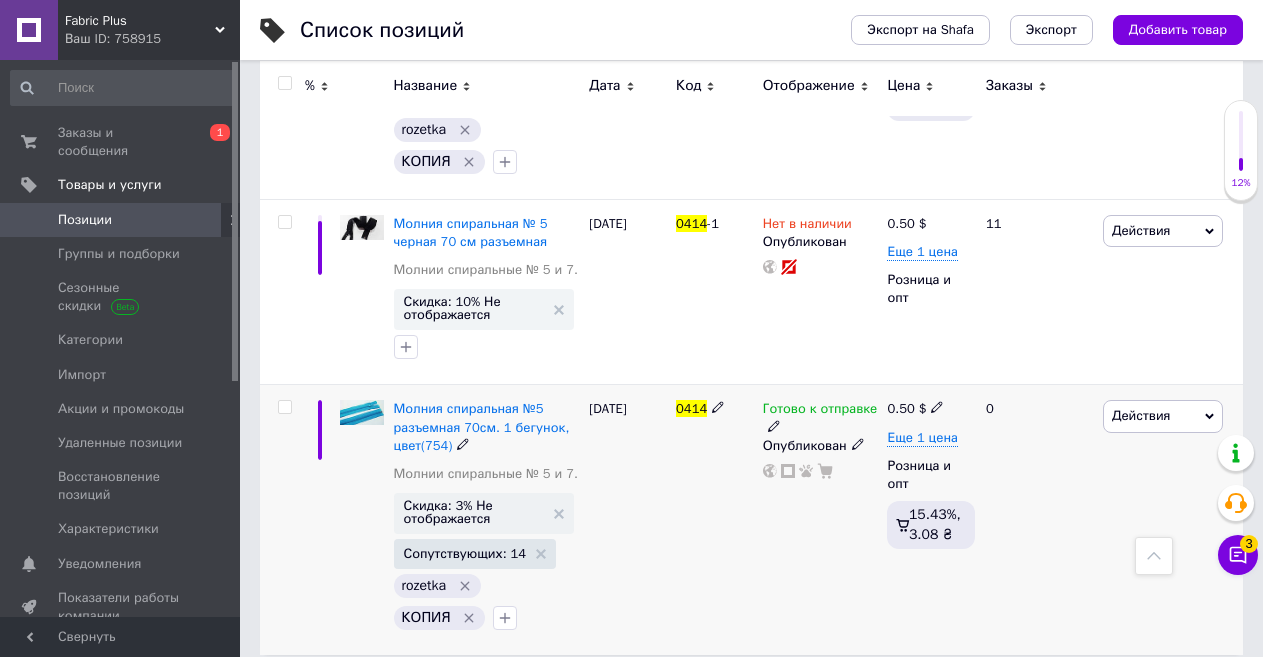 type on "0414" 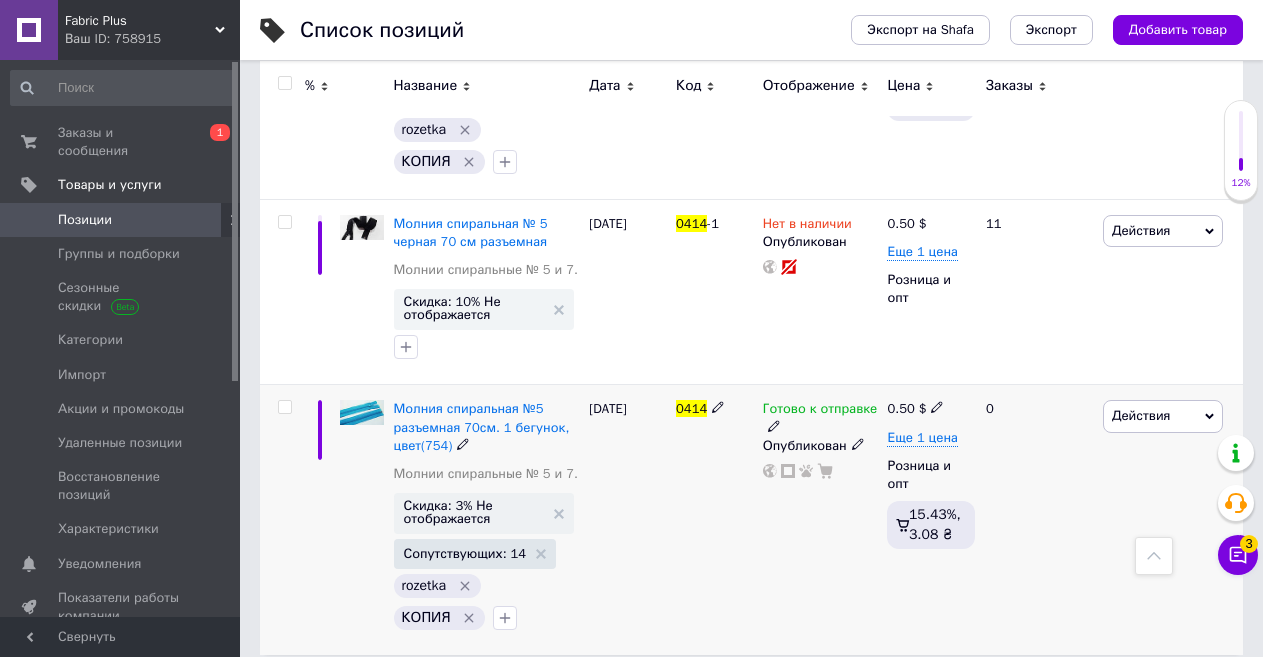 click 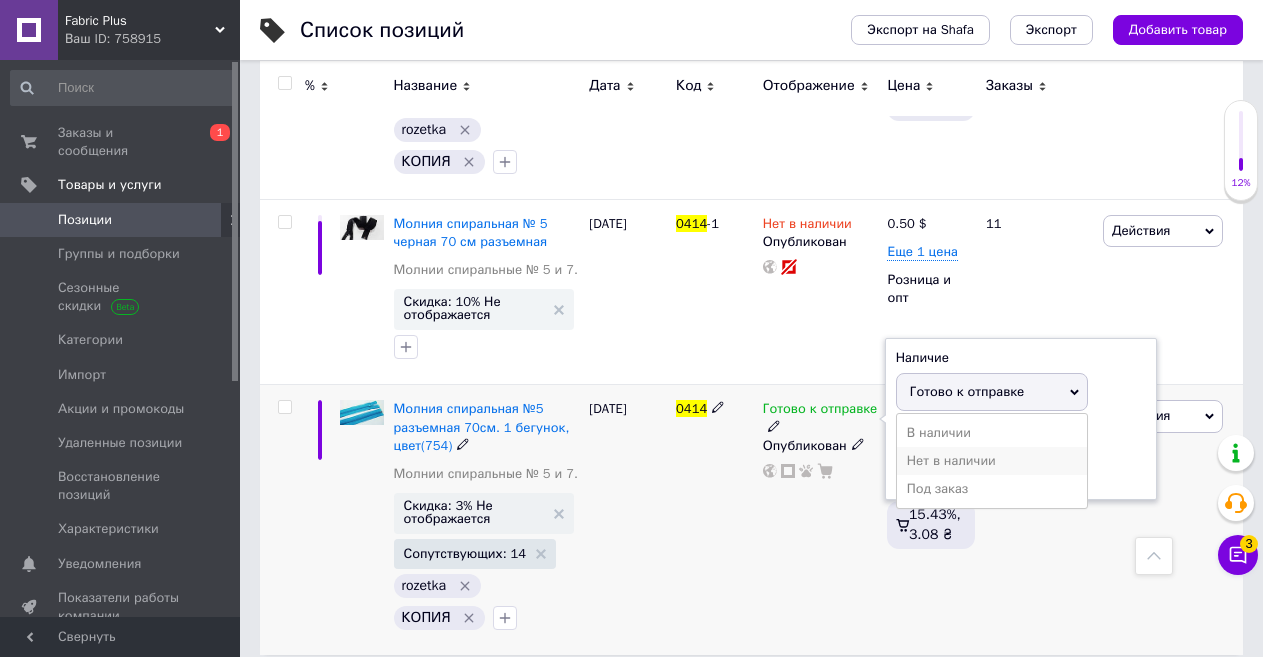 click on "Нет в наличии" at bounding box center [992, 461] 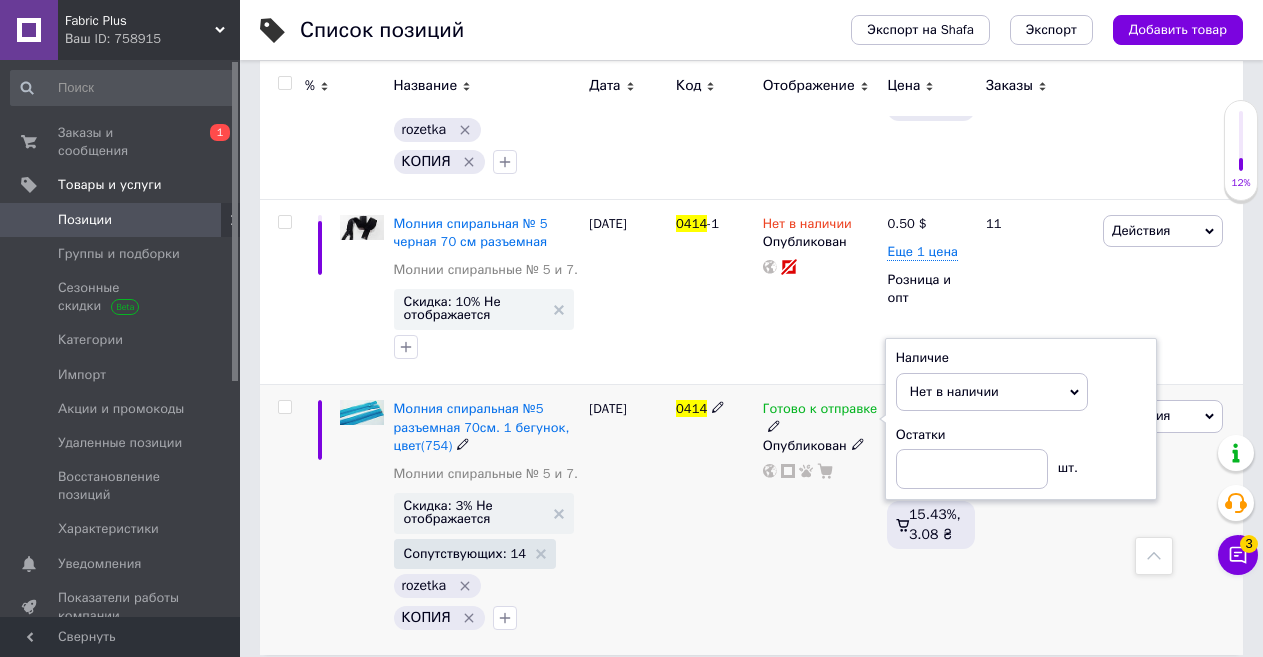 click on "0414" at bounding box center (714, 520) 